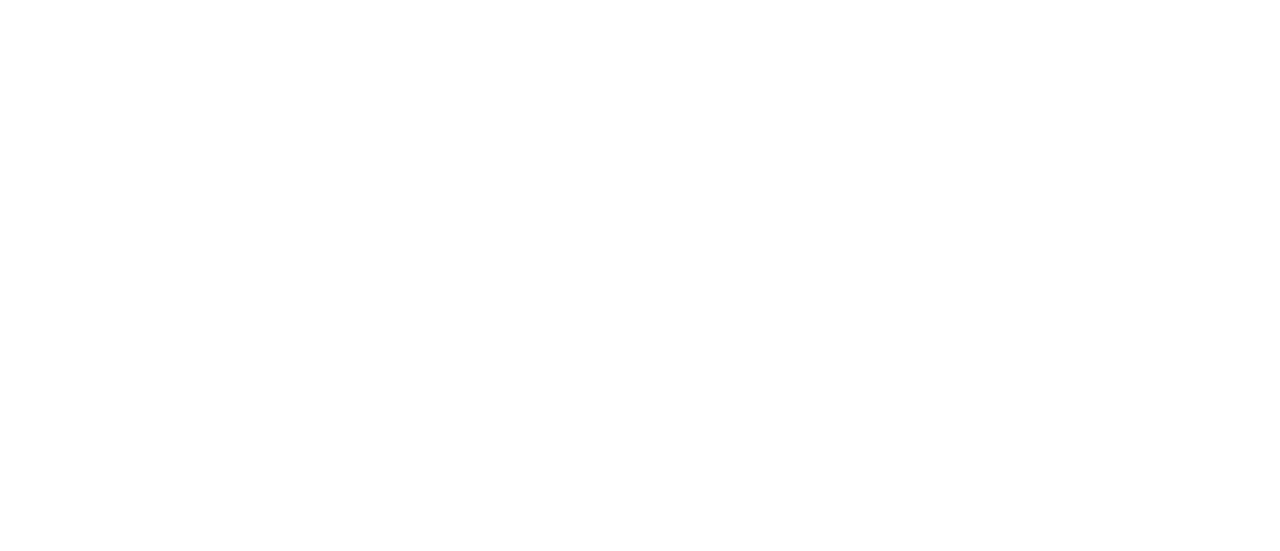 scroll, scrollTop: 0, scrollLeft: 0, axis: both 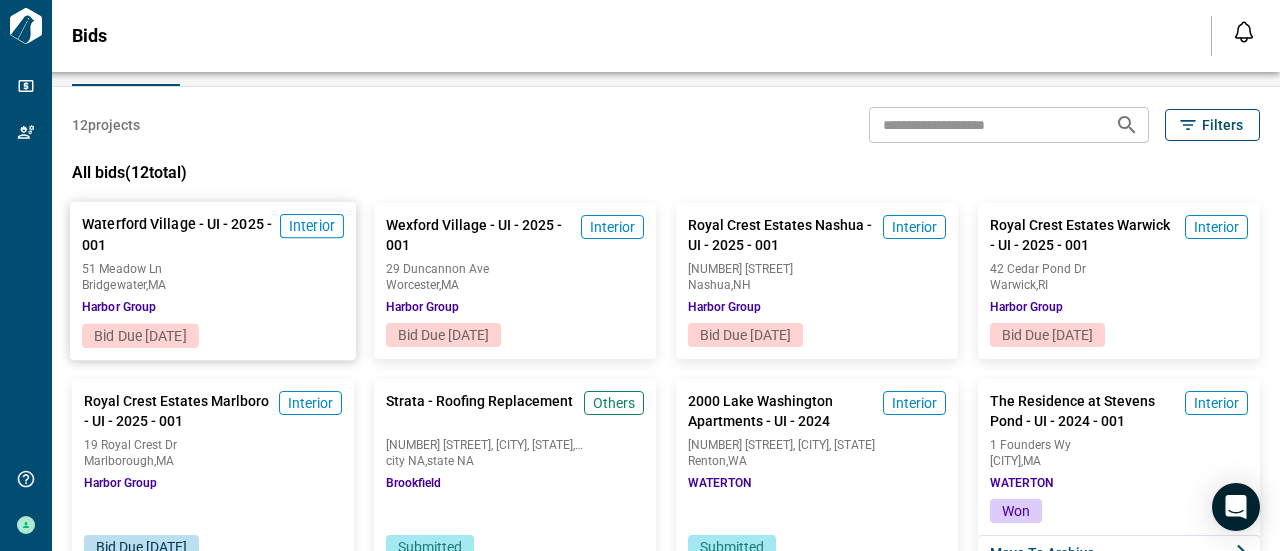 click on "[CITY], [STATE]" at bounding box center (213, 285) 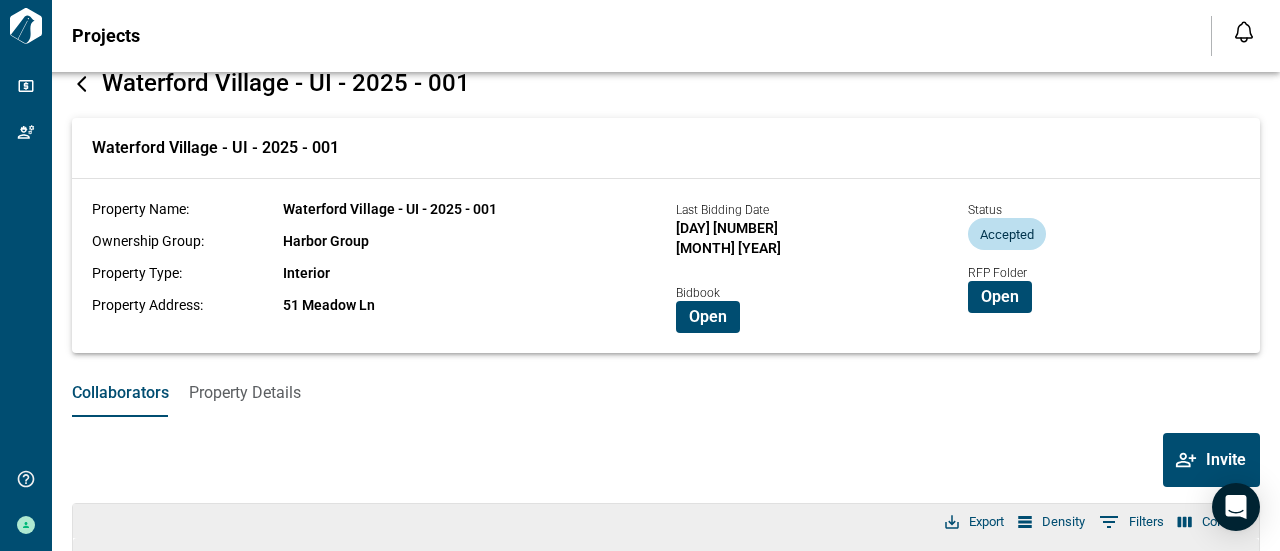 scroll, scrollTop: 0, scrollLeft: 0, axis: both 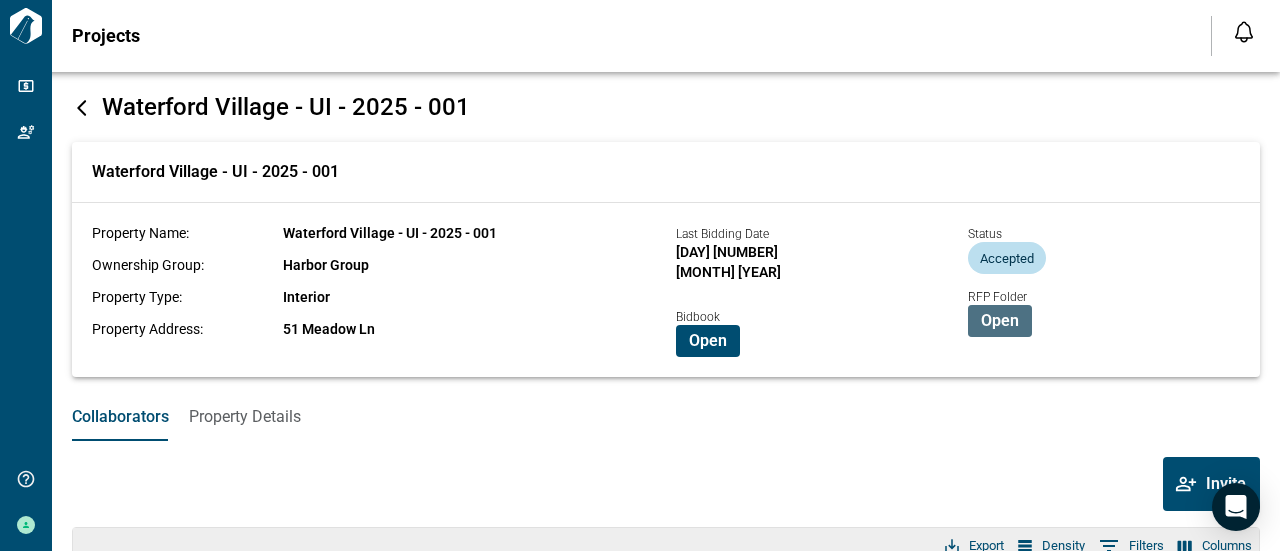 click on "Open" at bounding box center (1000, 321) 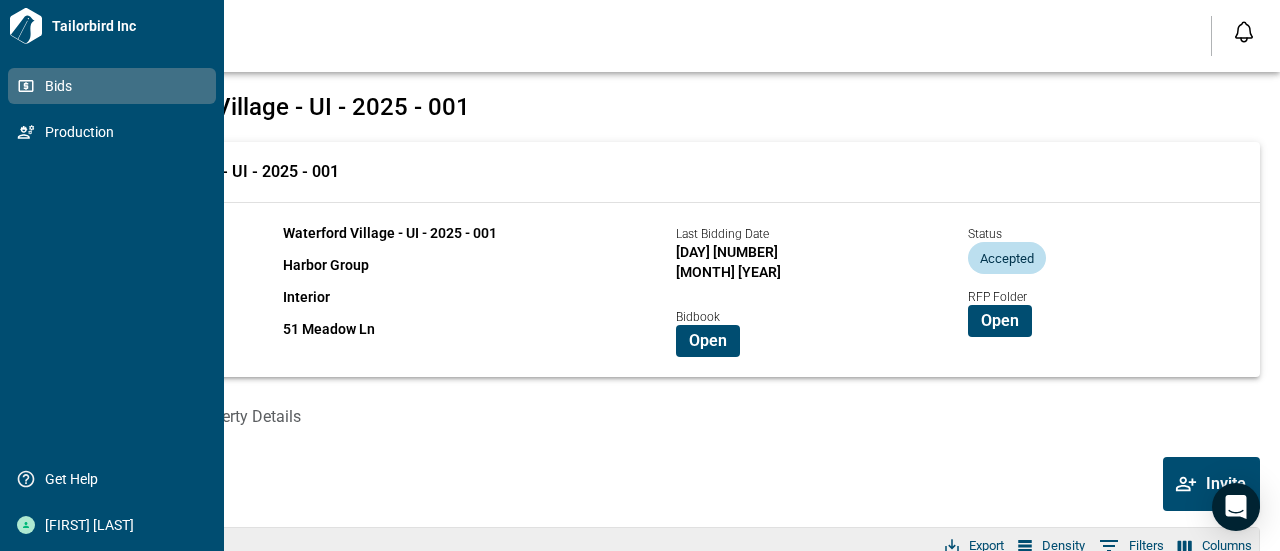 click on "Bids" at bounding box center [116, 86] 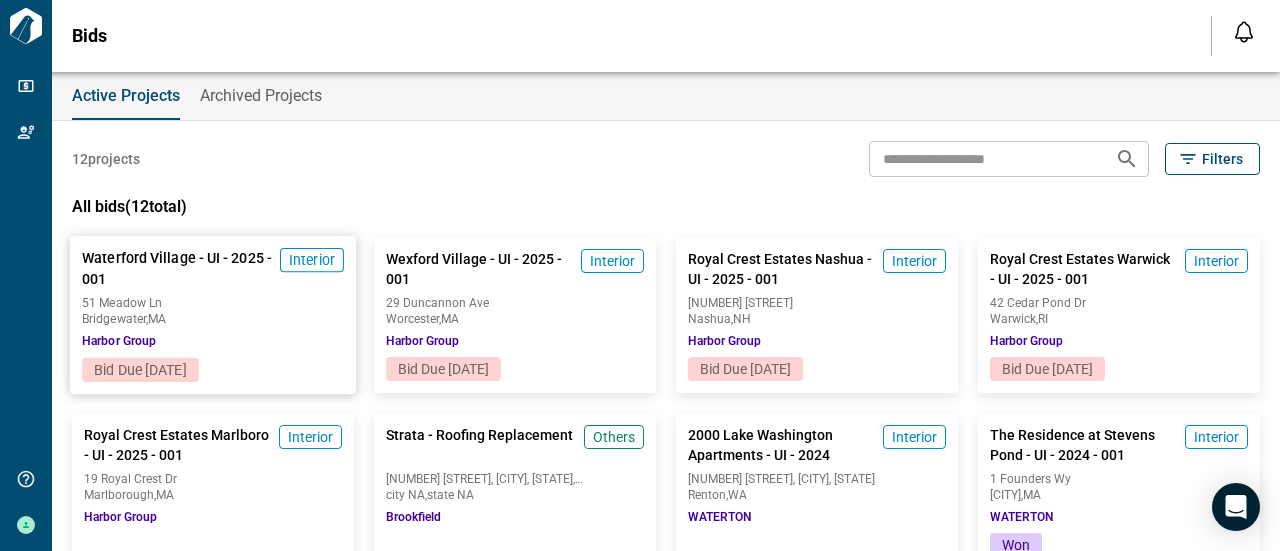 click on "[CITY] - UI - [YEAR] - [NUMBER] [STREET] [NUMBER] [STREET], [CITY], [STATE] [COMPANY]" at bounding box center [213, 297] 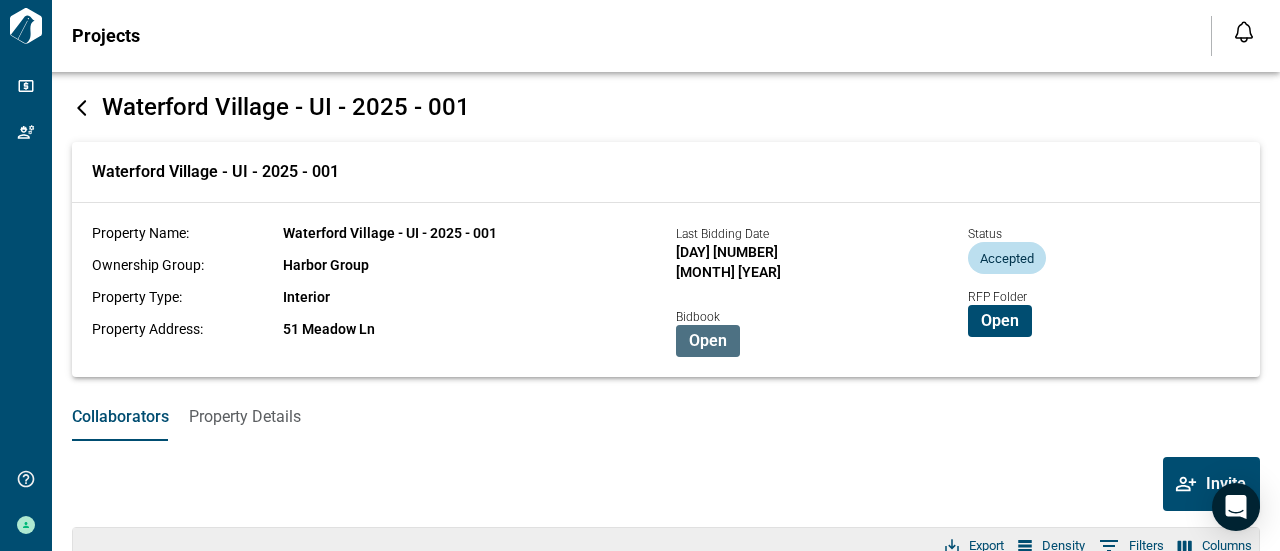 click on "Open" at bounding box center (708, 341) 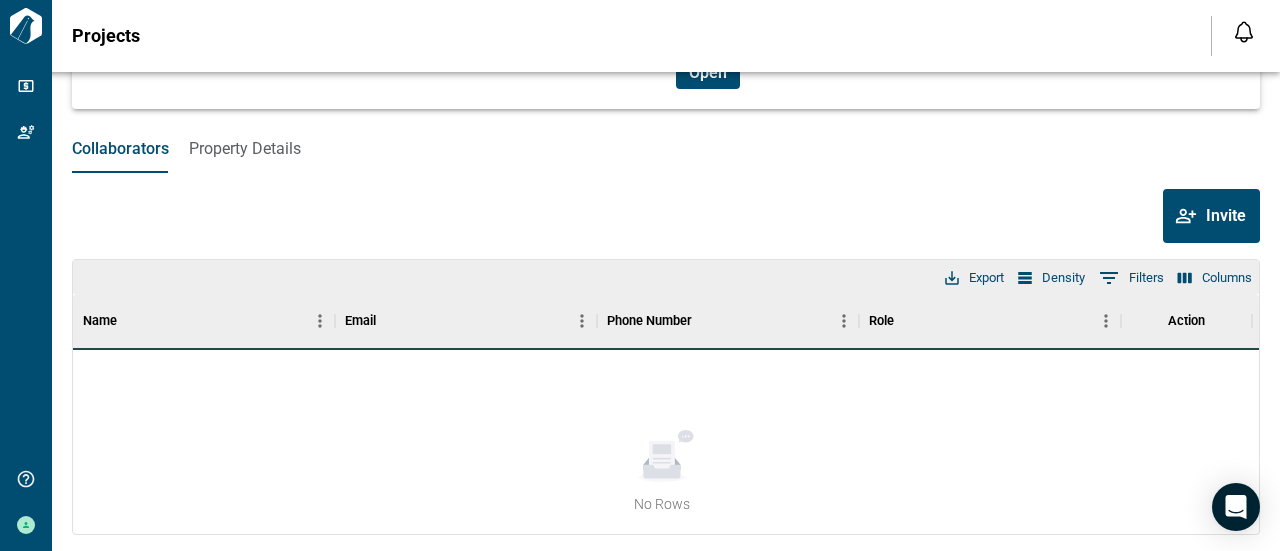scroll, scrollTop: 68, scrollLeft: 0, axis: vertical 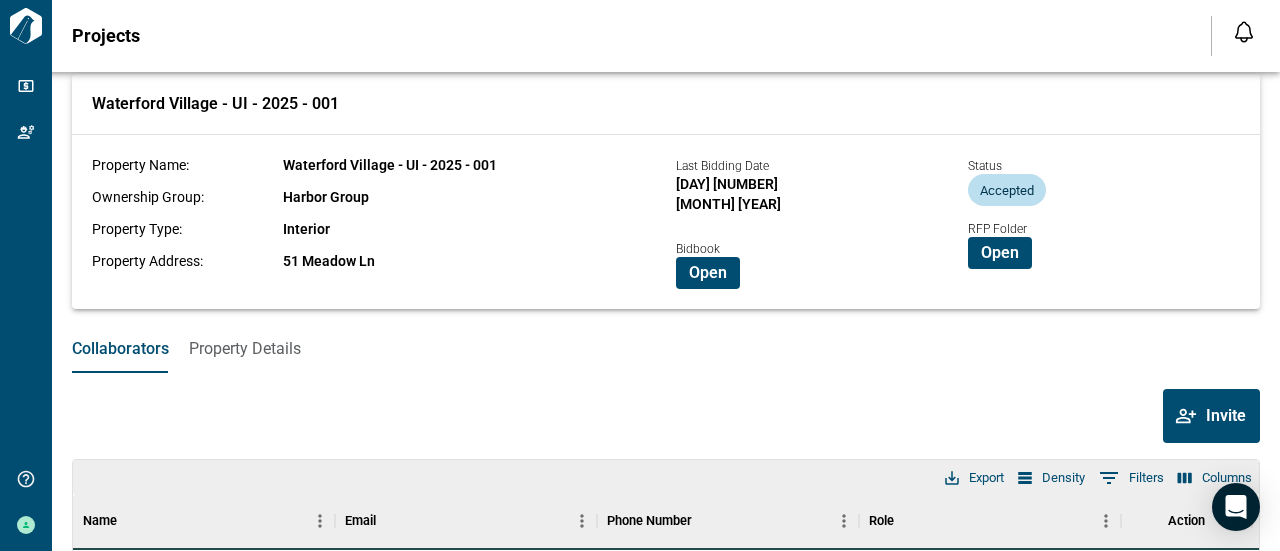 drag, startPoint x: 1185, startPoint y: 500, endPoint x: 1197, endPoint y: 504, distance: 12.649111 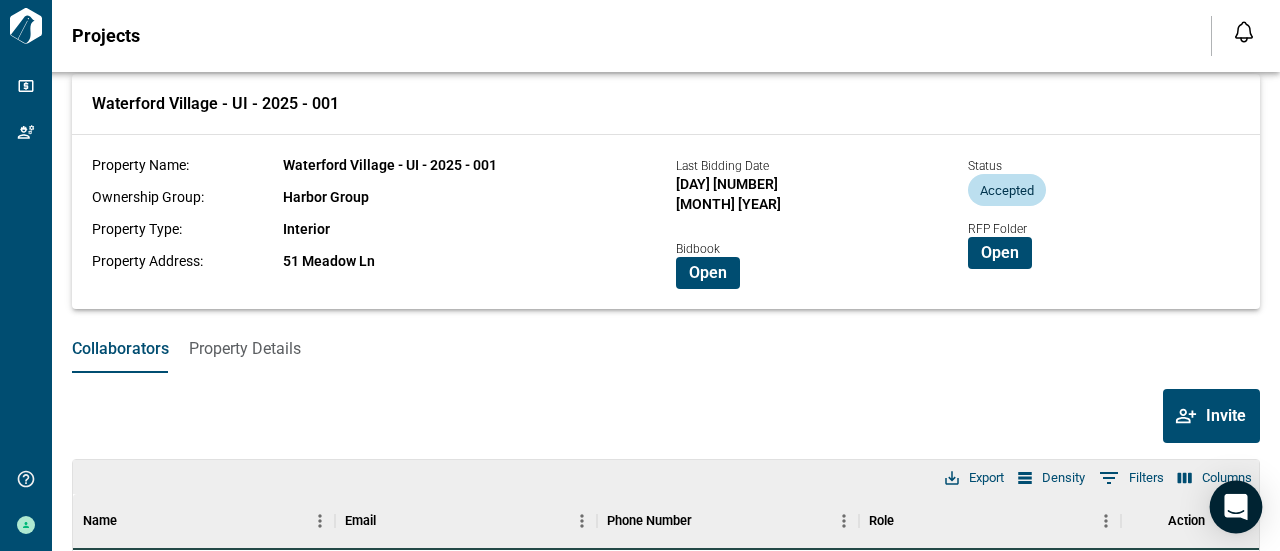 click 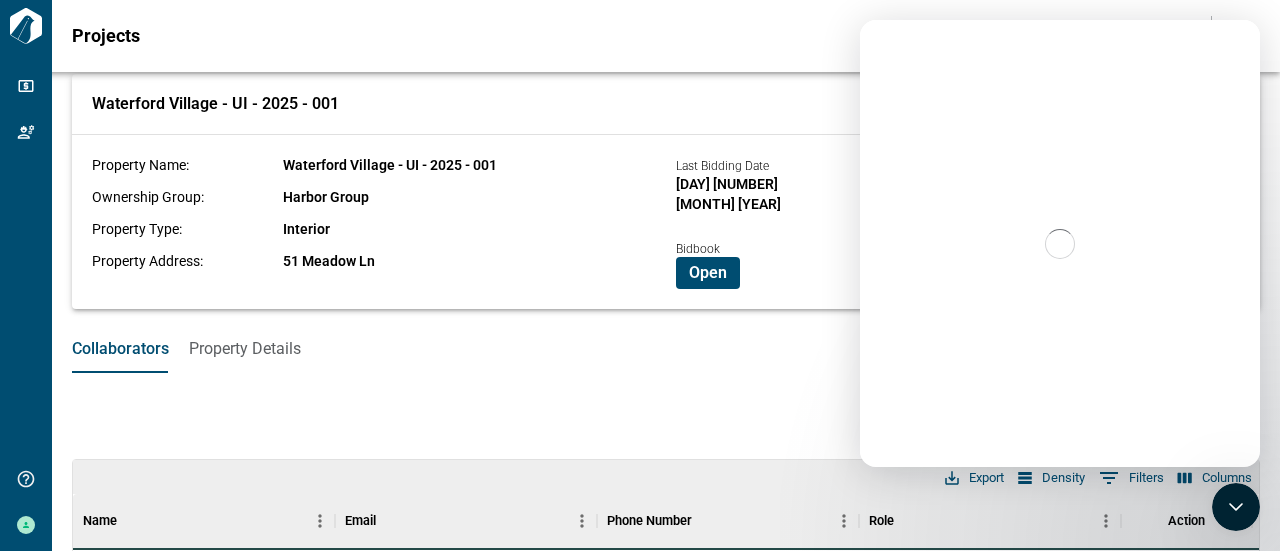 scroll, scrollTop: 0, scrollLeft: 0, axis: both 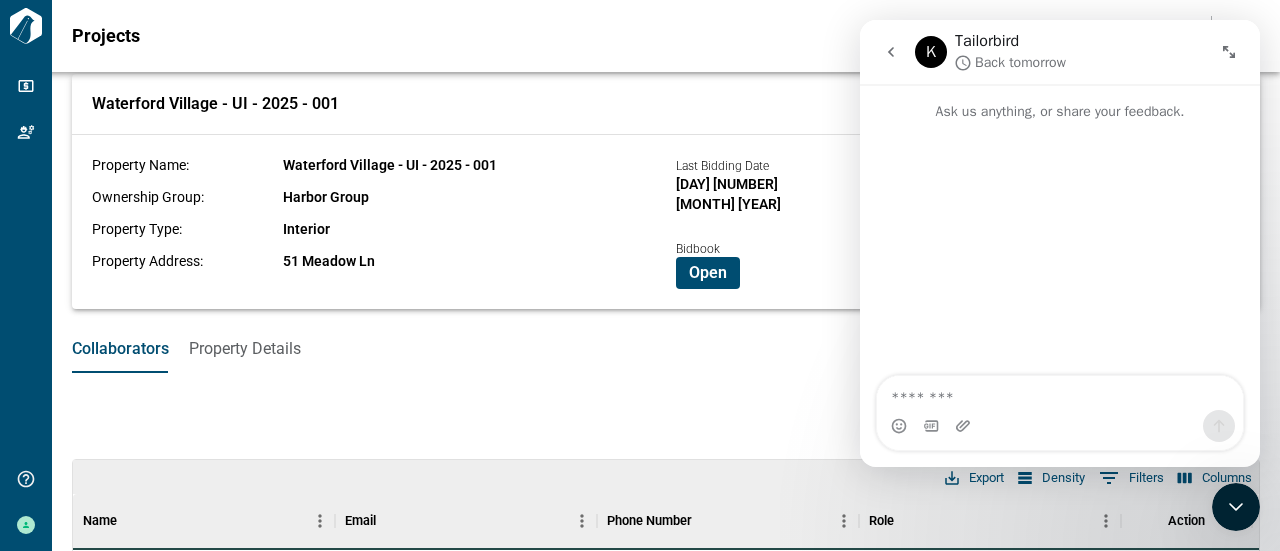 click 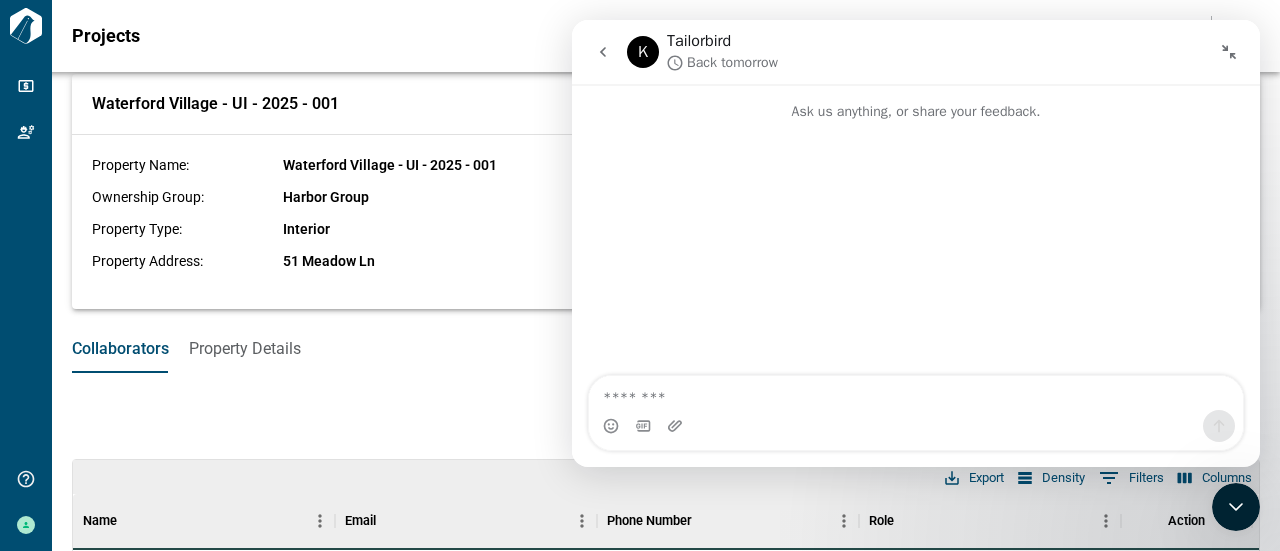 click 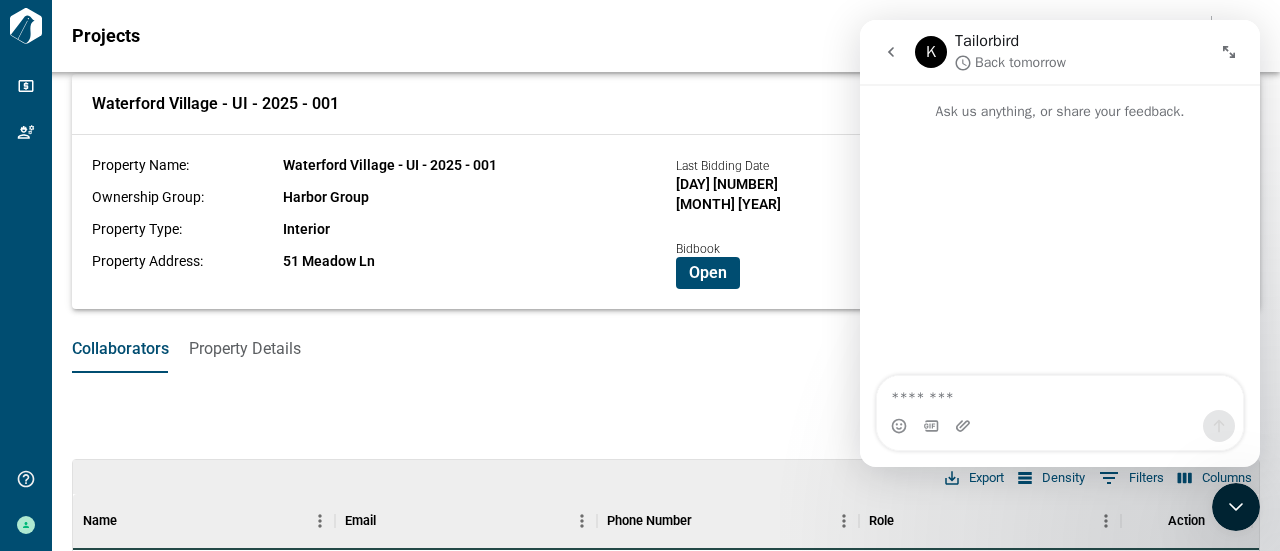 click on "Waterford Village - UI - 2025 - 001" at bounding box center [666, 104] 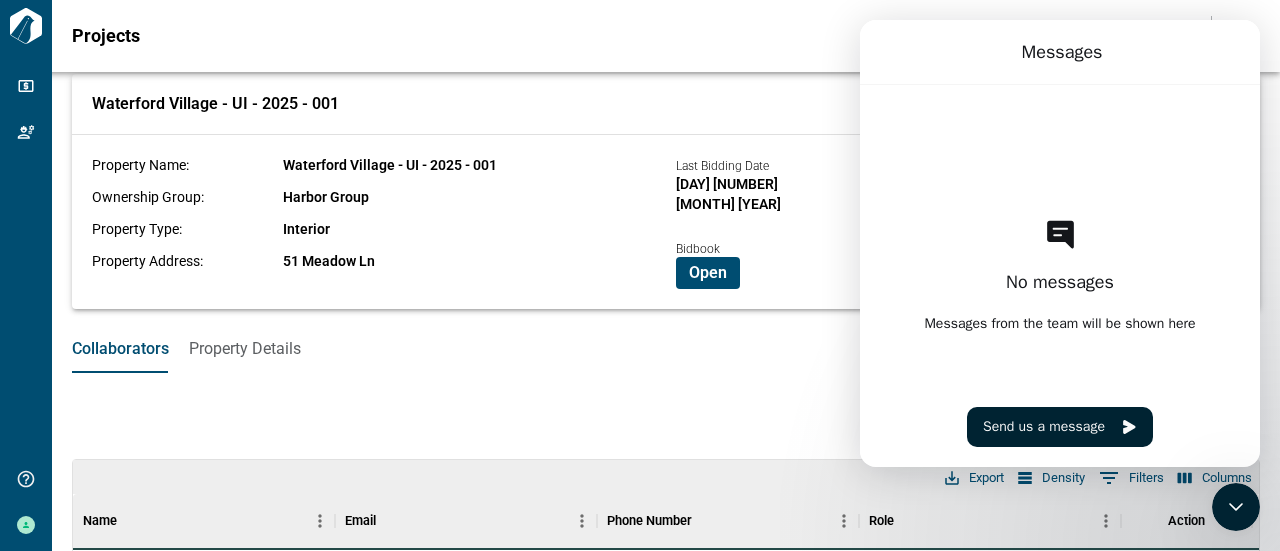 click 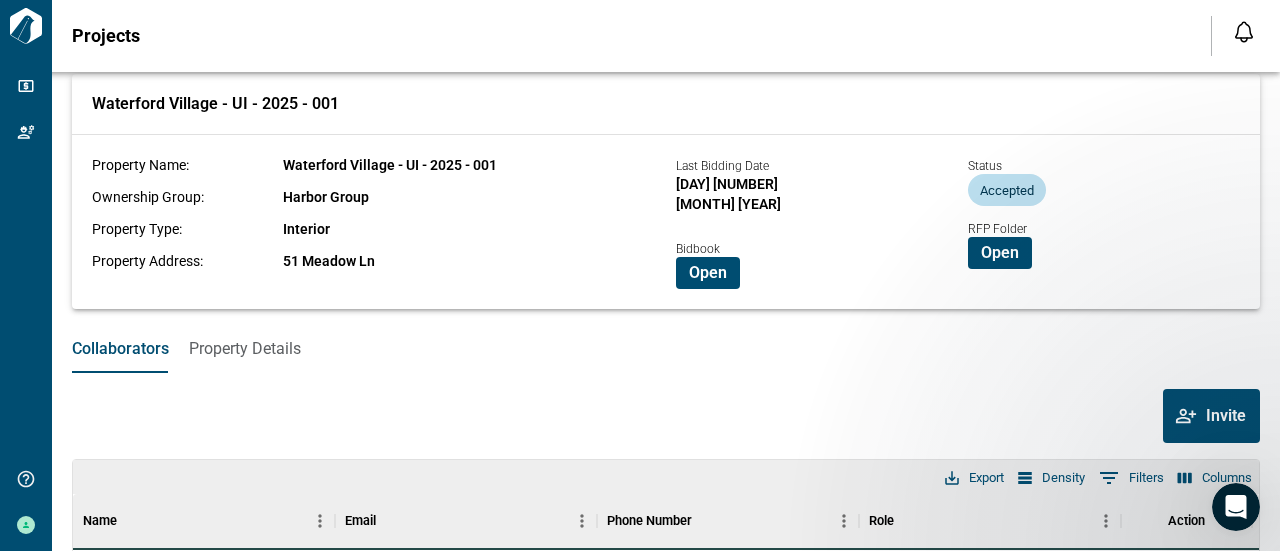 scroll, scrollTop: 0, scrollLeft: 0, axis: both 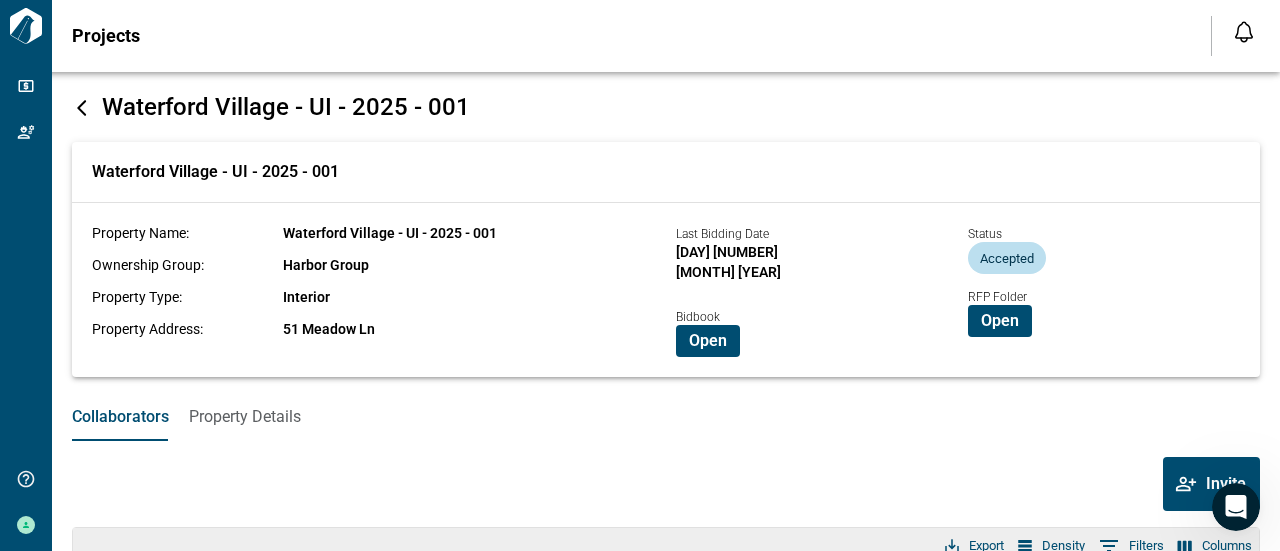 click on "Accepted" at bounding box center [1007, 258] 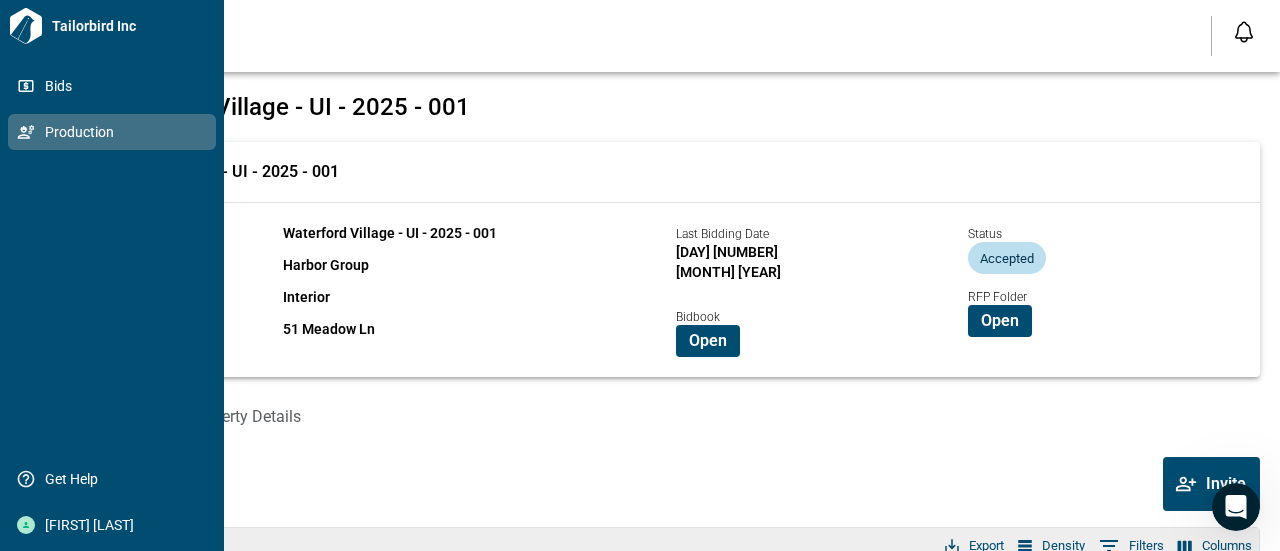 click on "Production" at bounding box center [116, 132] 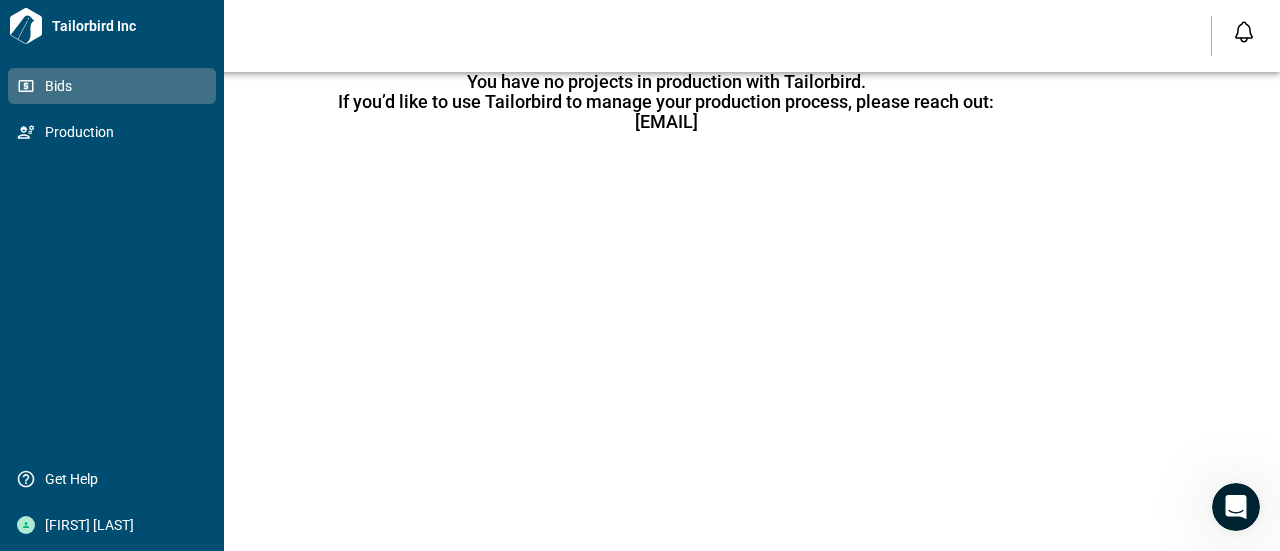 click on "Bids" at bounding box center [112, 86] 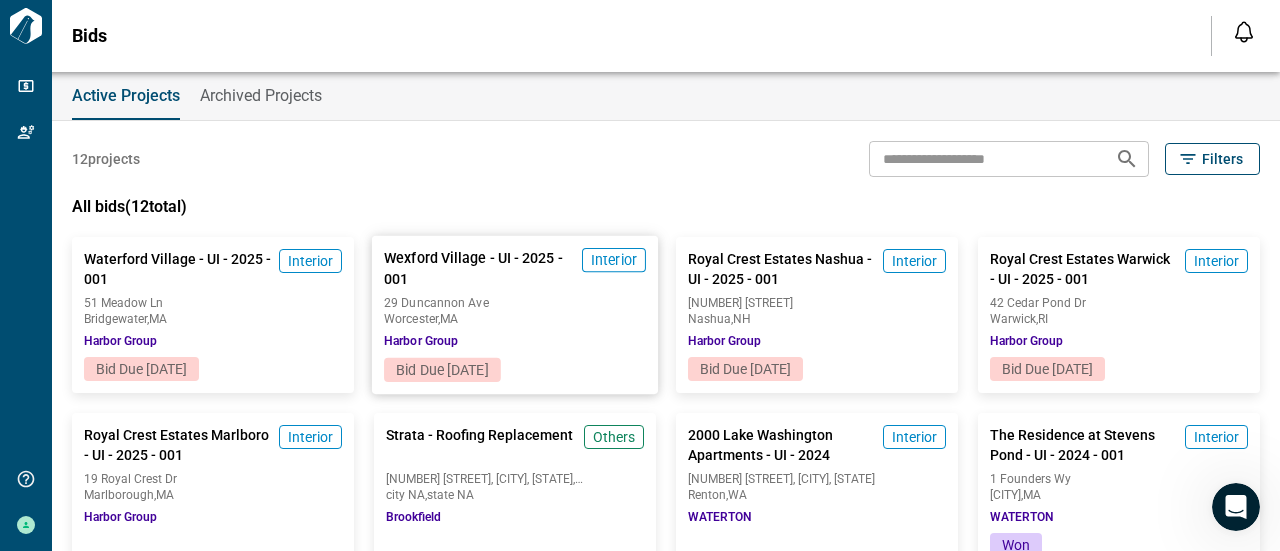 click on "[NUMBER] [STREET] [CITY], [STATE]" at bounding box center [515, 311] 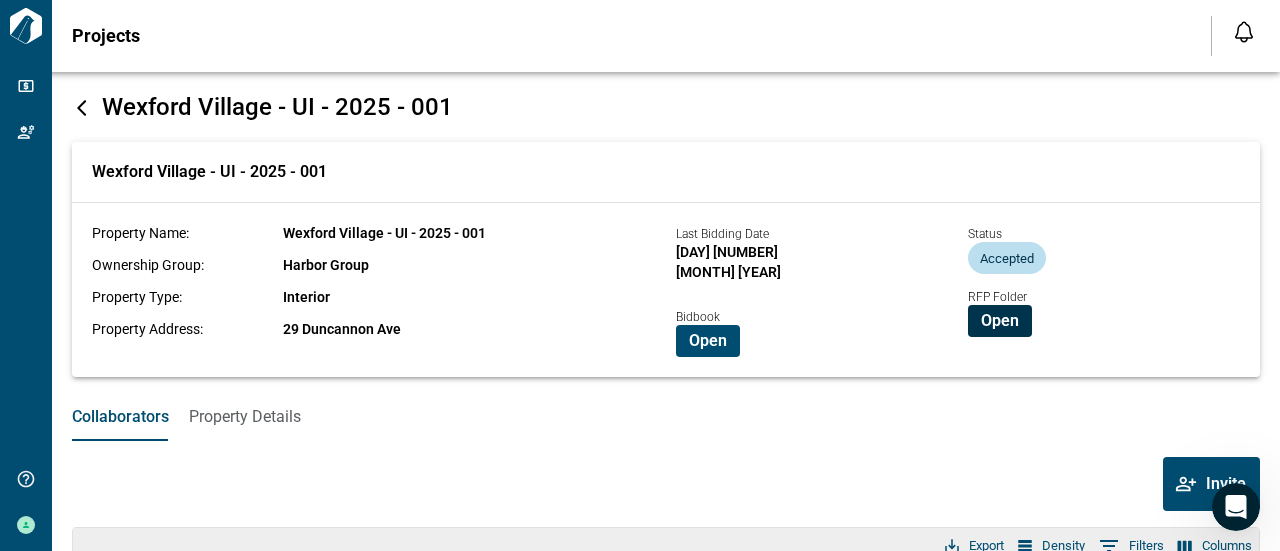 click on "Open" at bounding box center (1000, 321) 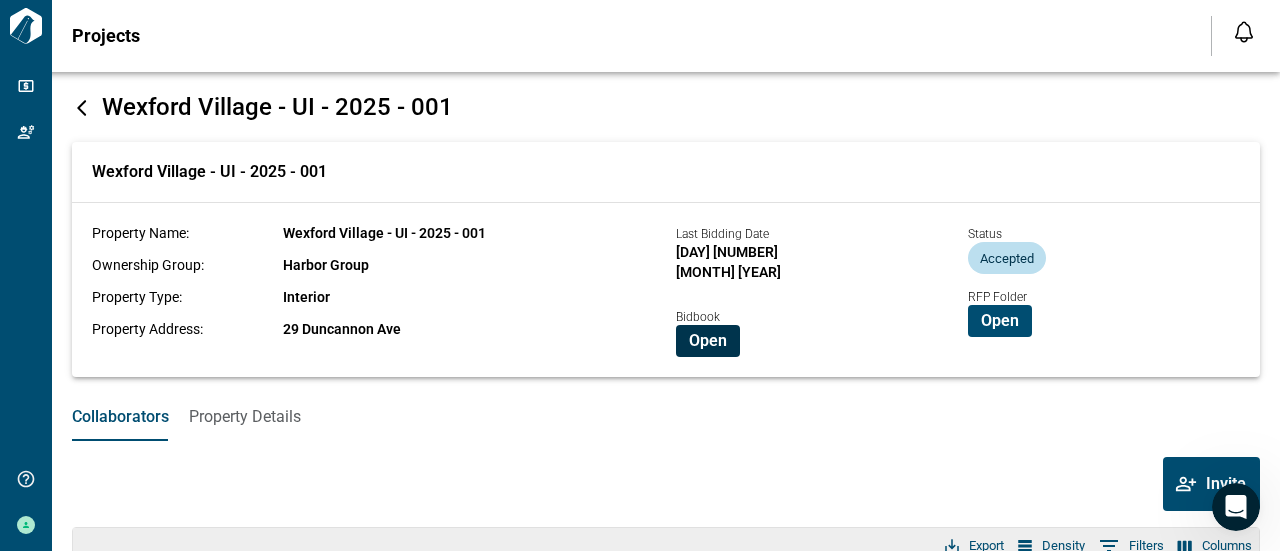 click on "Open" at bounding box center [708, 341] 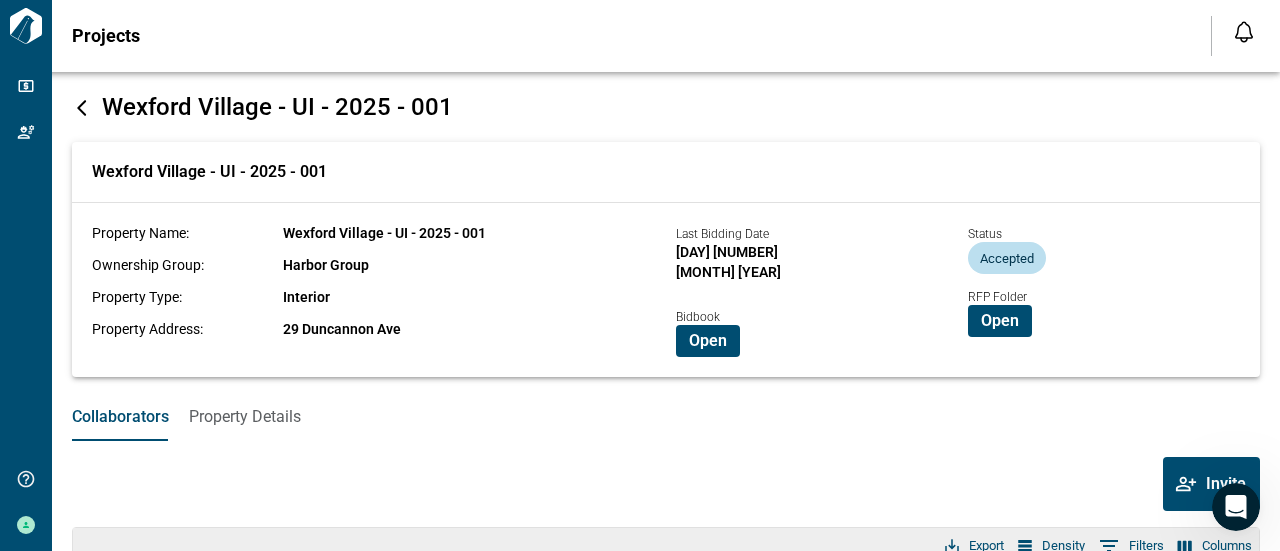 click 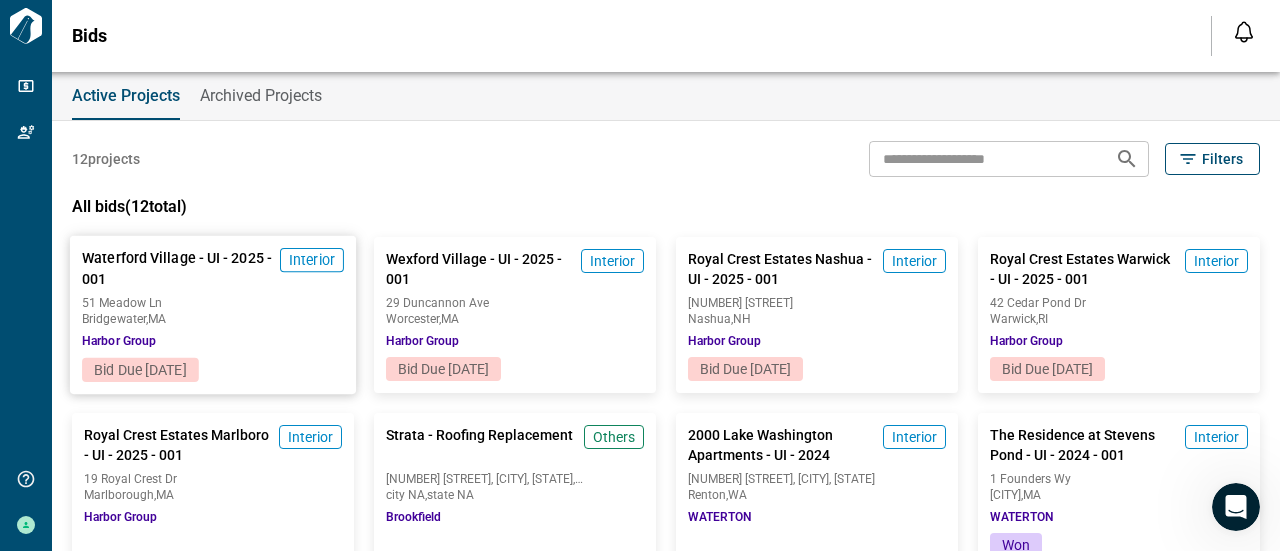 click on "51 Meadow Ln" at bounding box center [213, 303] 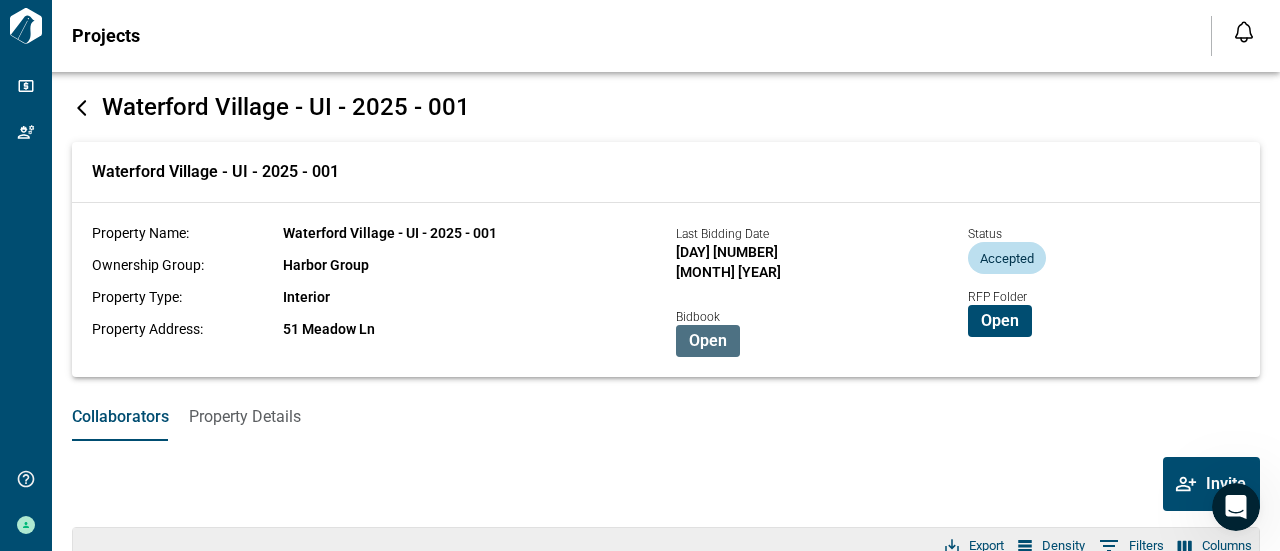 click on "Open" at bounding box center [708, 341] 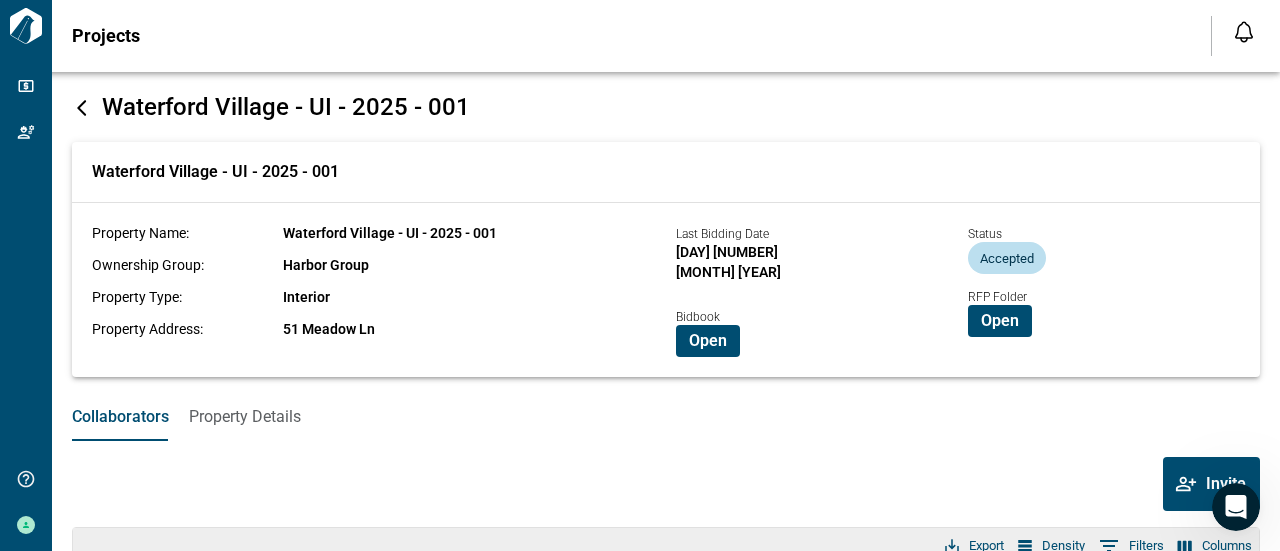 click 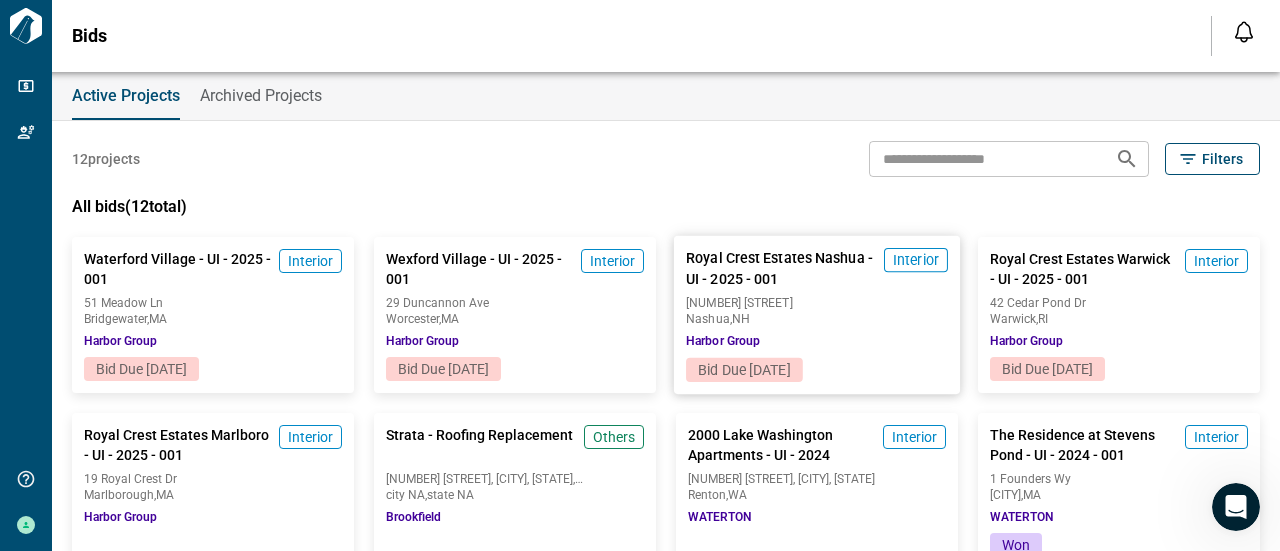 click on "[NUMBER] [STREET]" at bounding box center [817, 303] 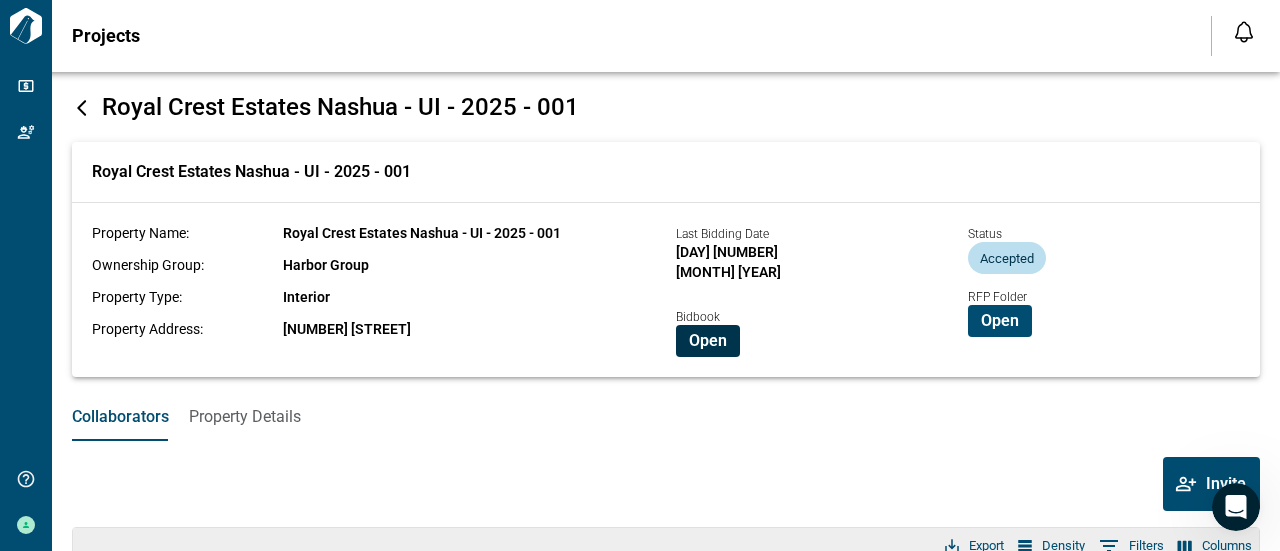 click on "Open" at bounding box center [708, 341] 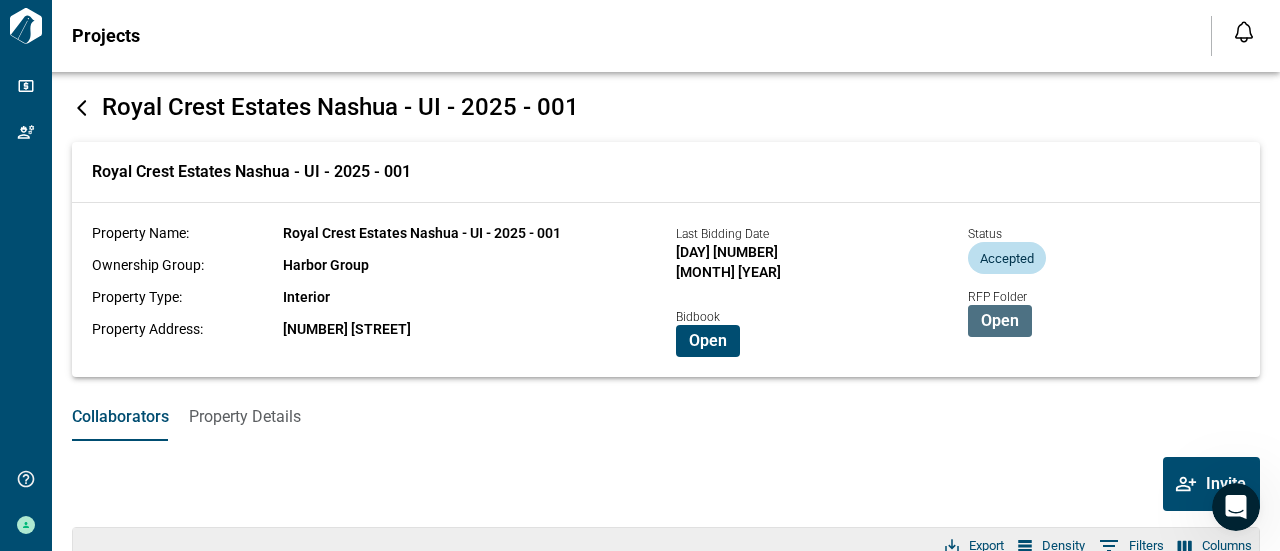 click on "Open" at bounding box center [1000, 321] 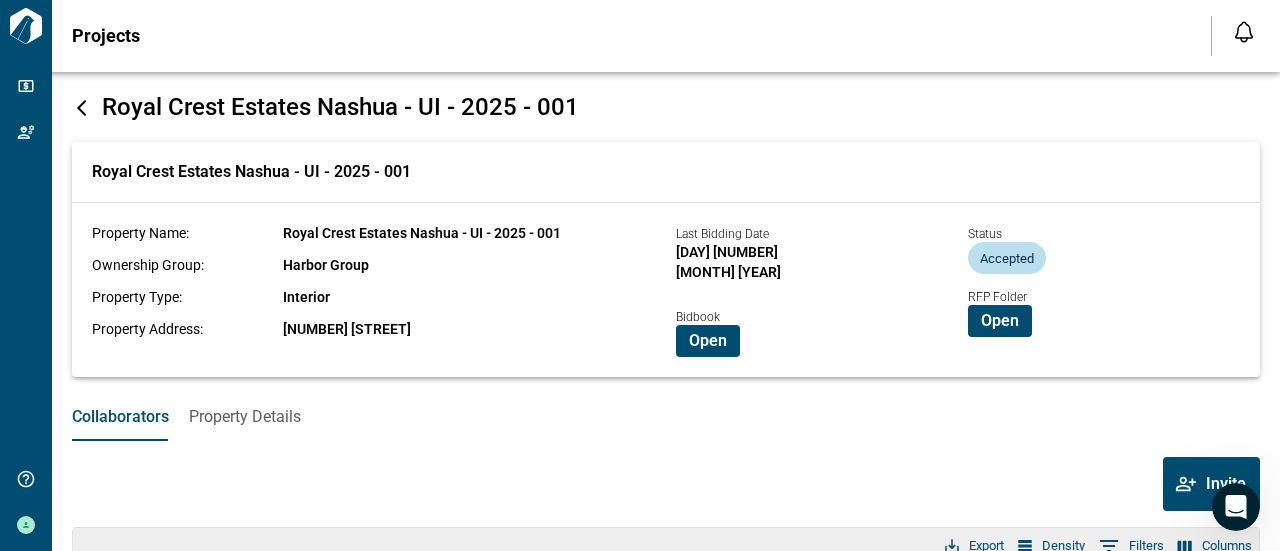 click 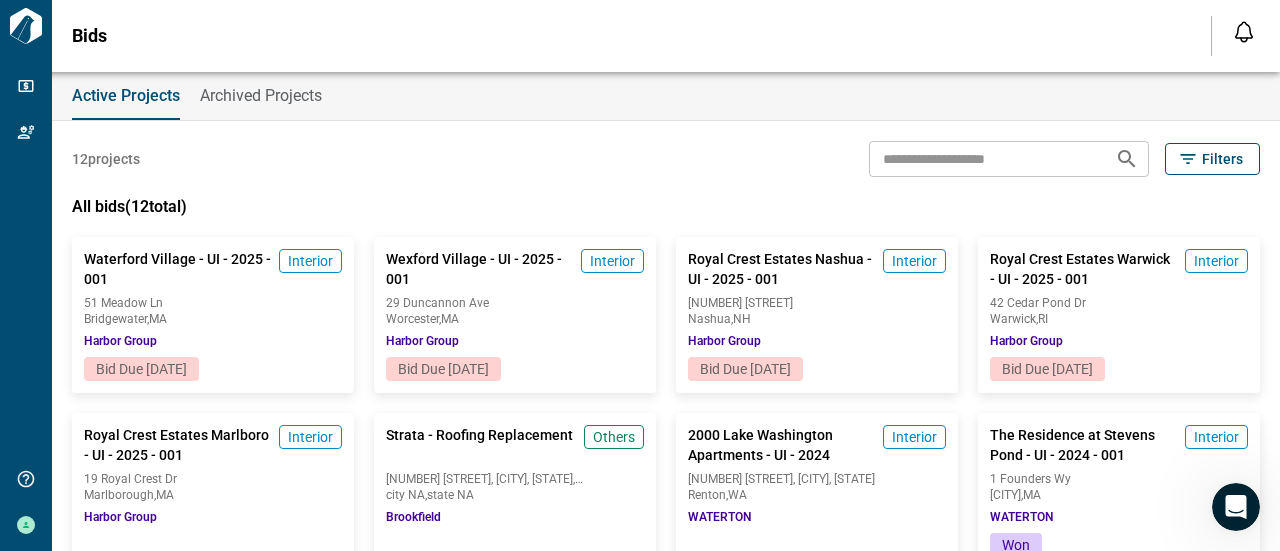 click on "Archived Projects" at bounding box center (261, 96) 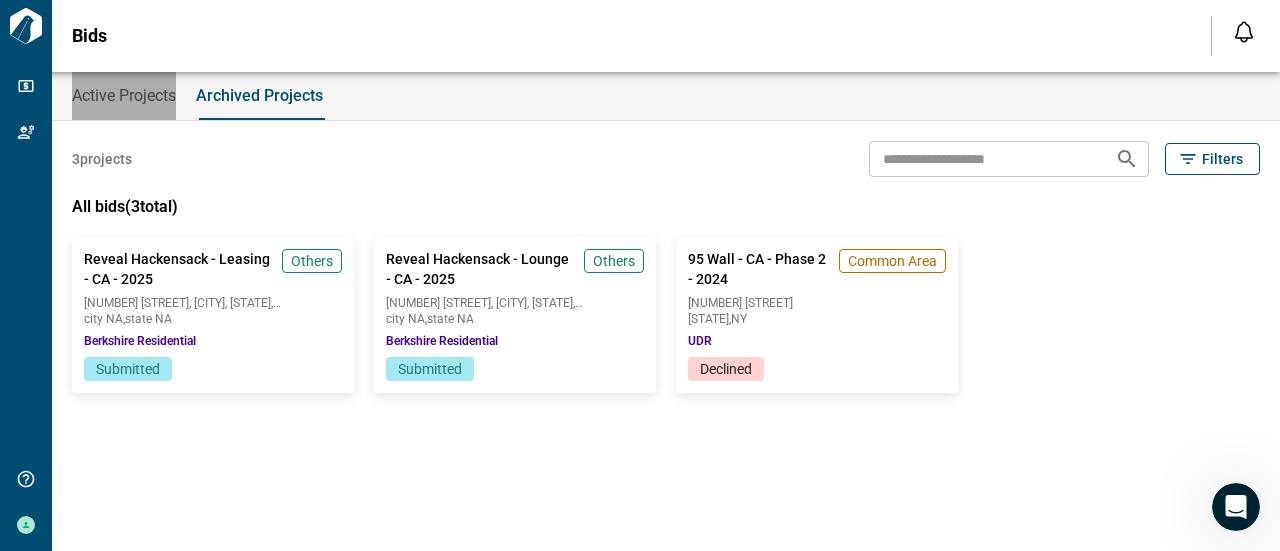 click on "Active Projects" at bounding box center [124, 96] 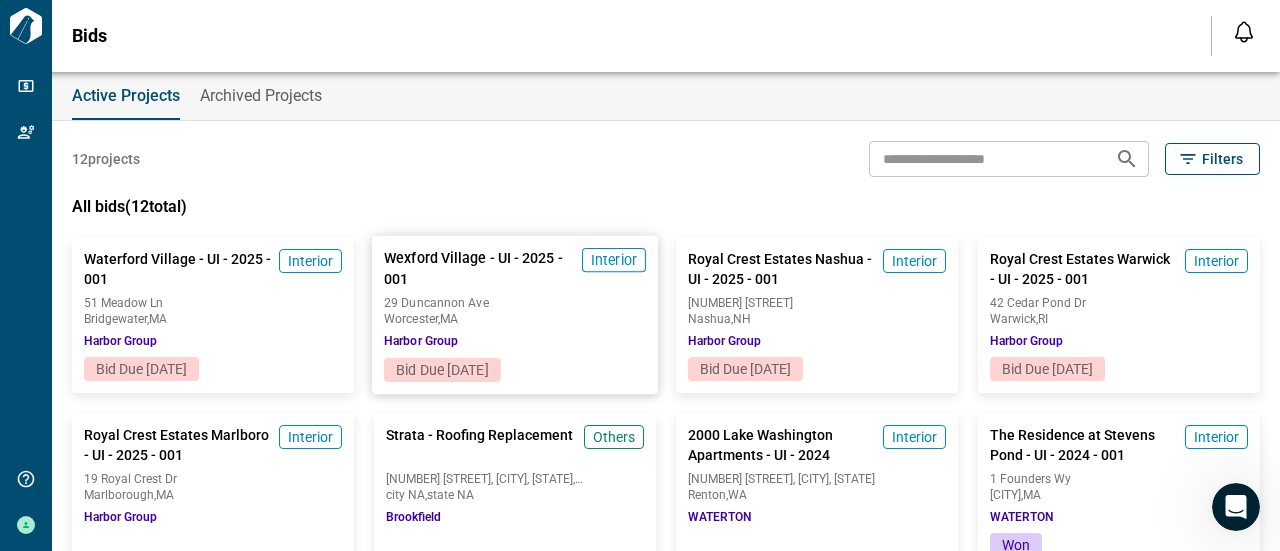 click on "Bid Due [DATE]" at bounding box center [442, 370] 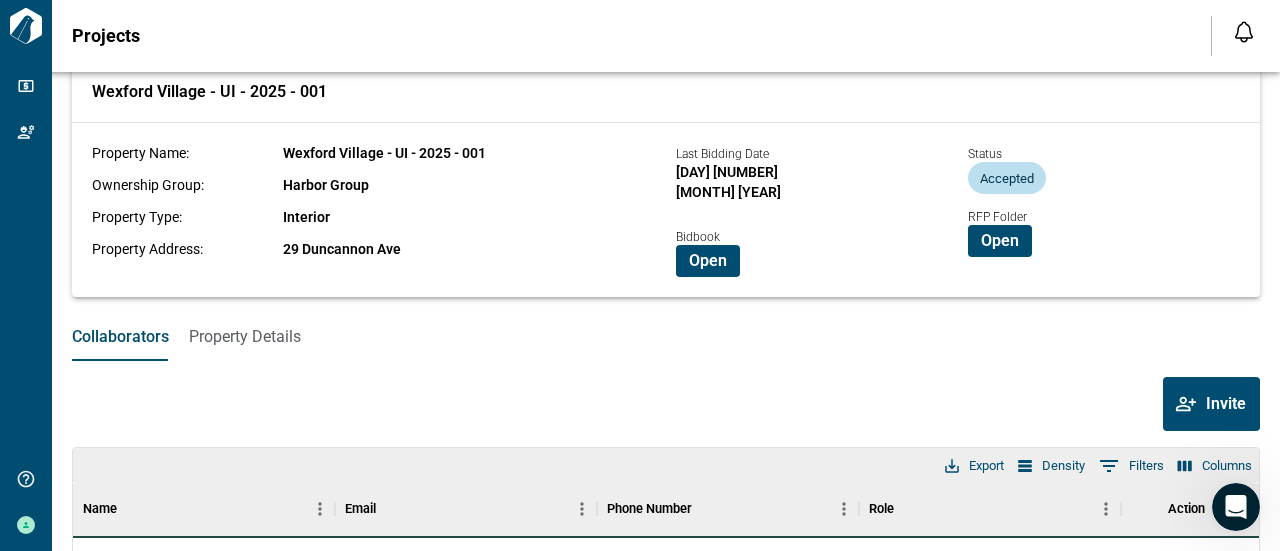 scroll, scrollTop: 200, scrollLeft: 0, axis: vertical 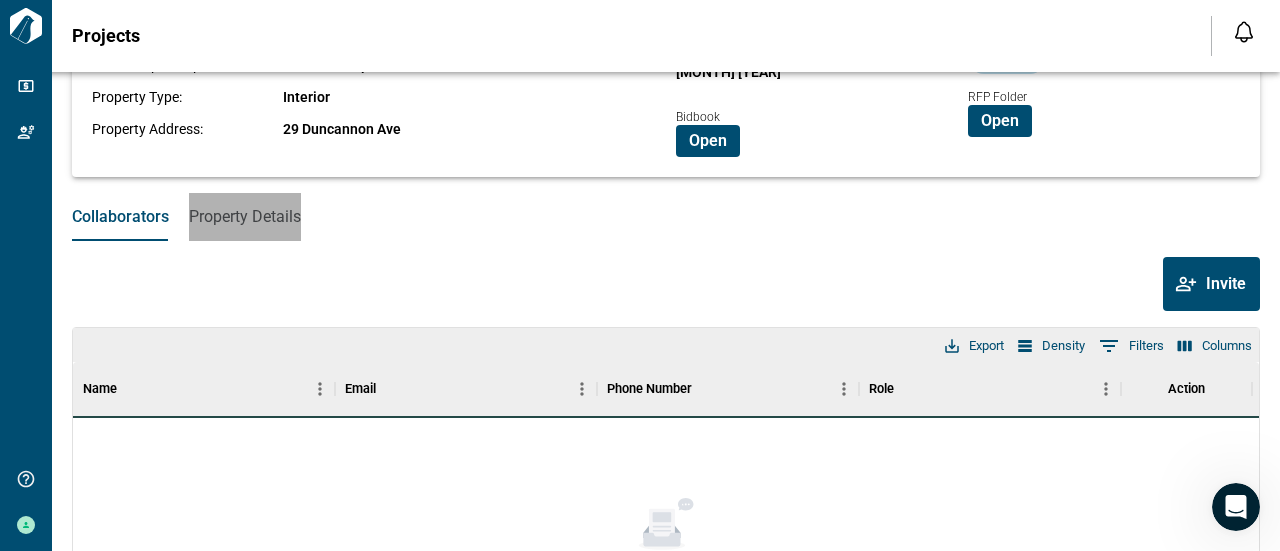 click on "Property Details" at bounding box center [245, 217] 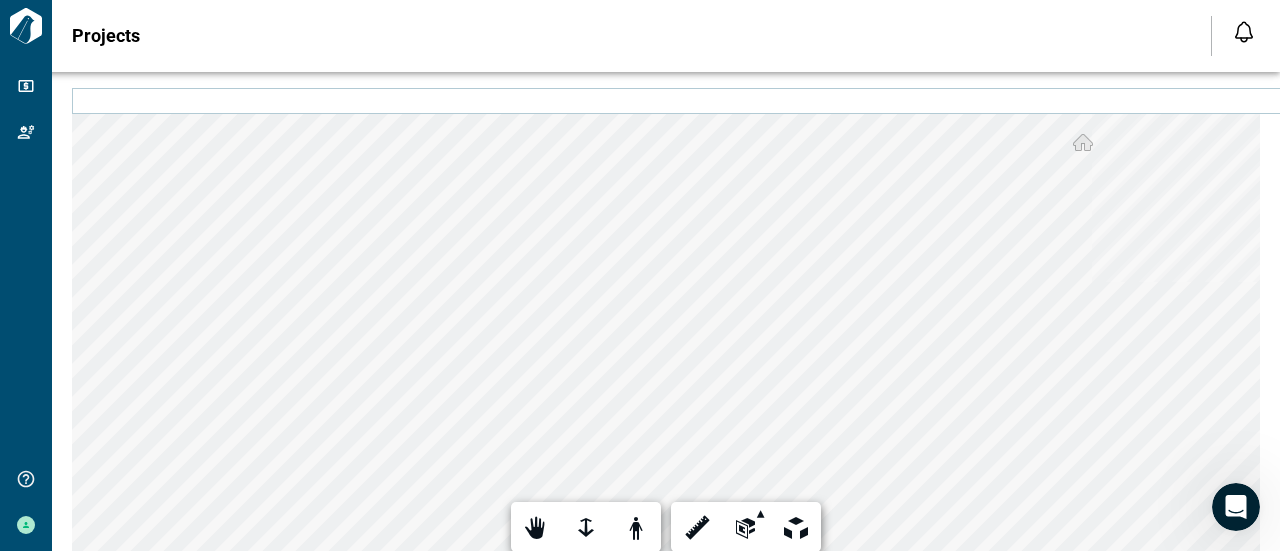scroll, scrollTop: 0, scrollLeft: 0, axis: both 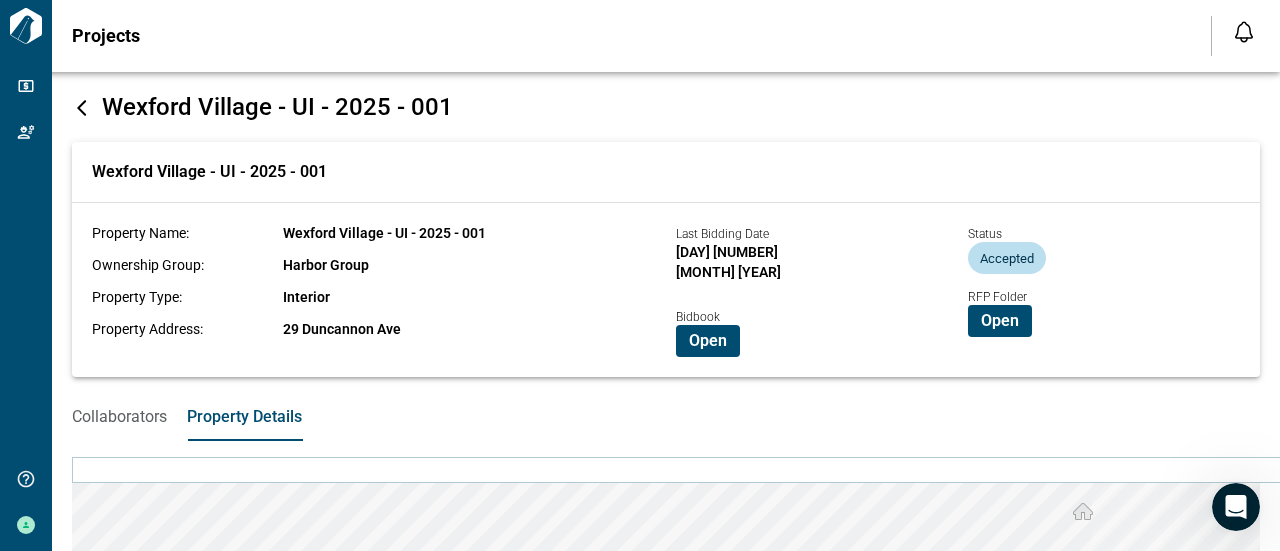click on "Collaborators" at bounding box center (119, 417) 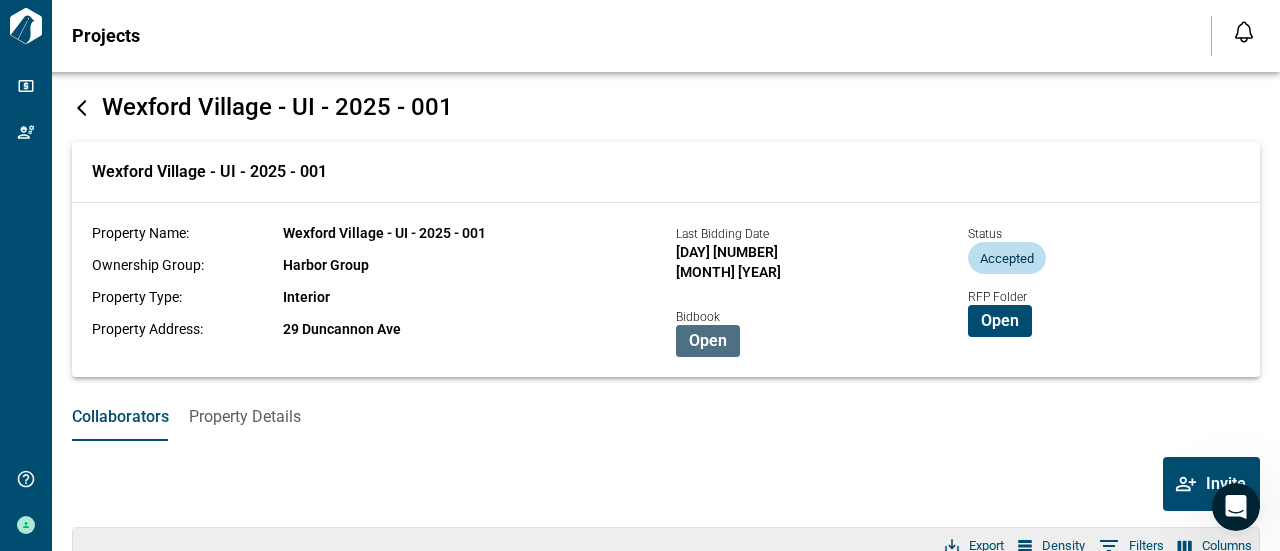 click on "Open" at bounding box center [708, 341] 